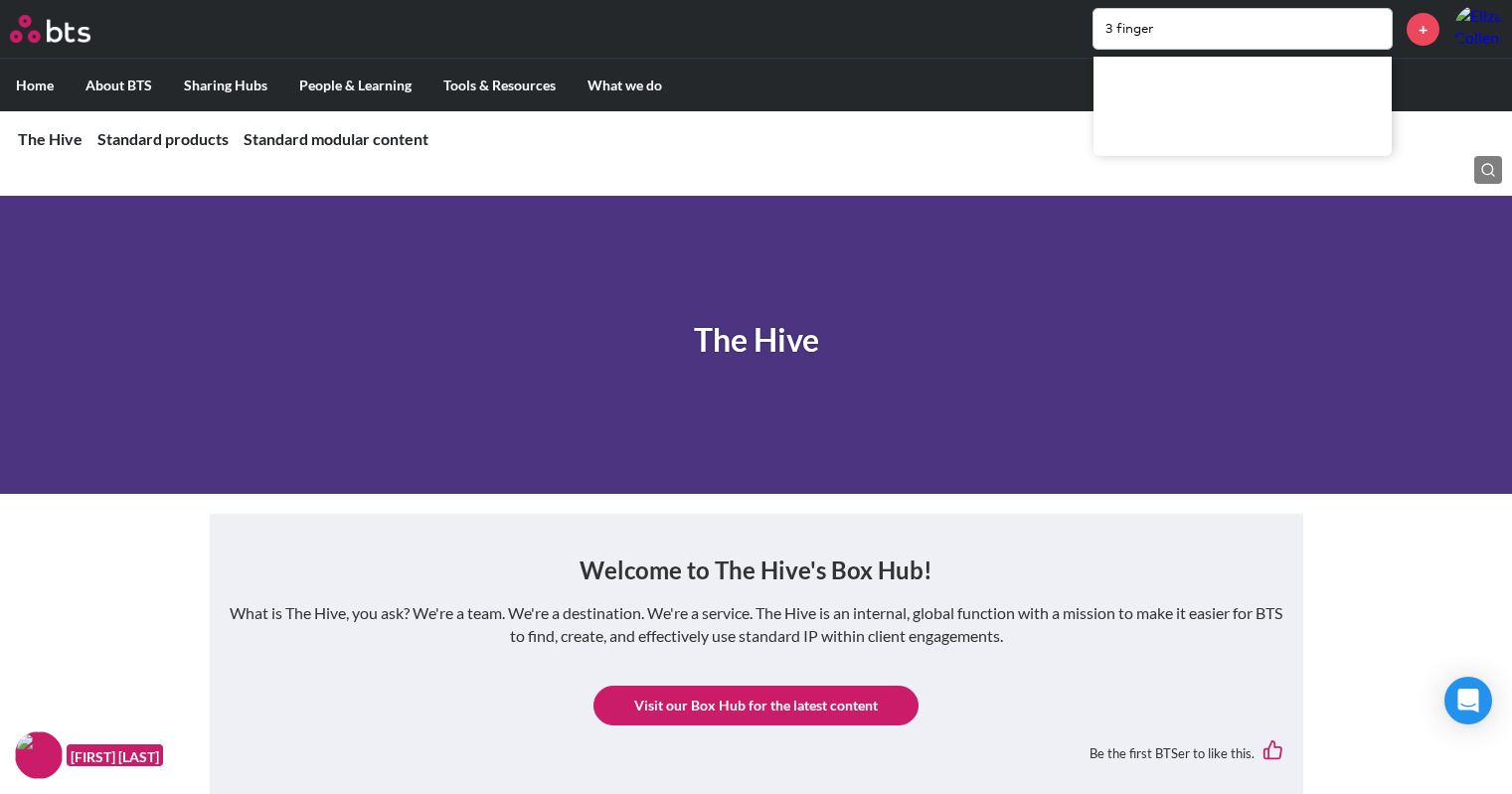 scroll, scrollTop: 1391, scrollLeft: 0, axis: vertical 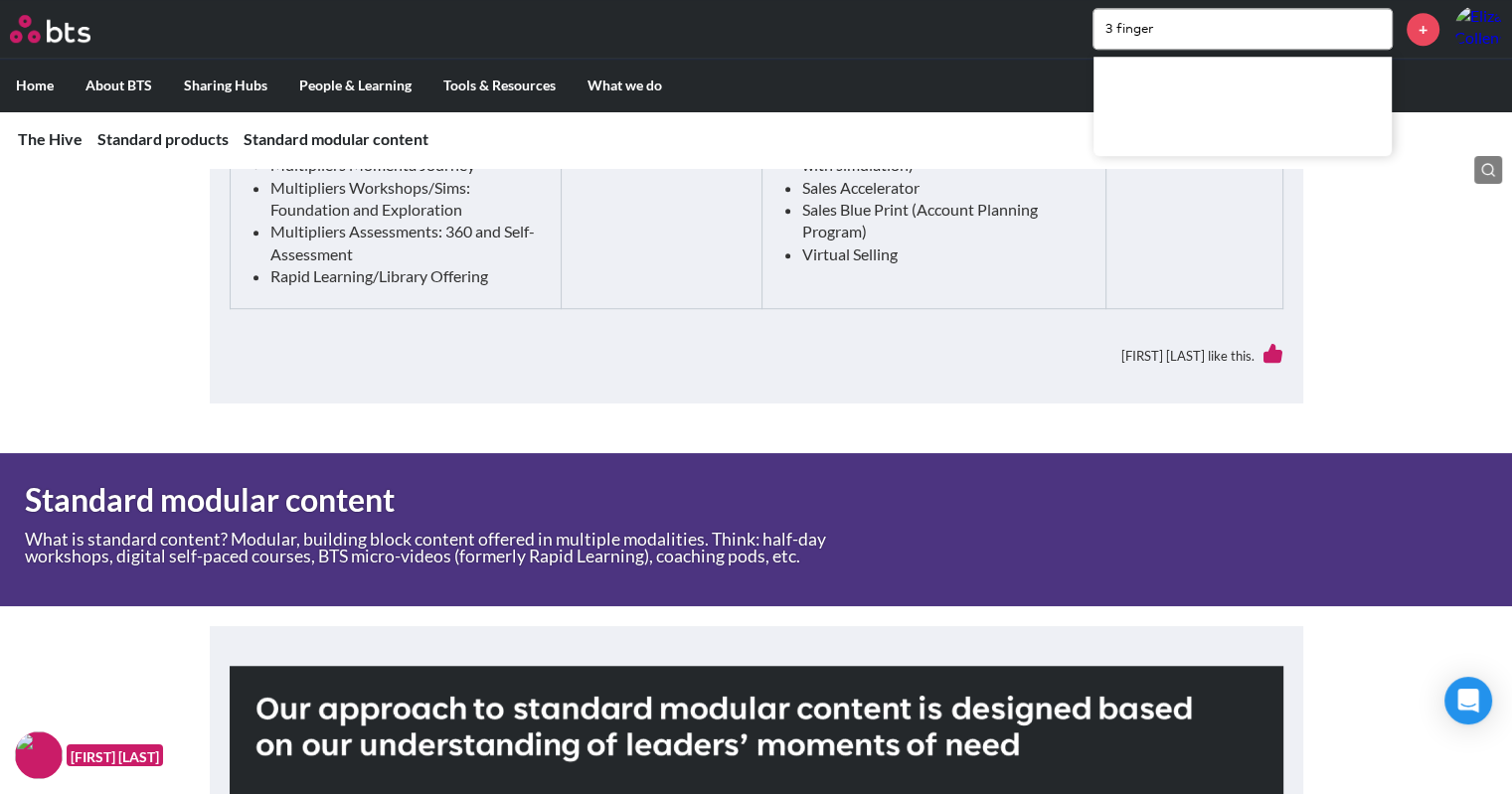 click on "3 finger" at bounding box center (1243, 29) 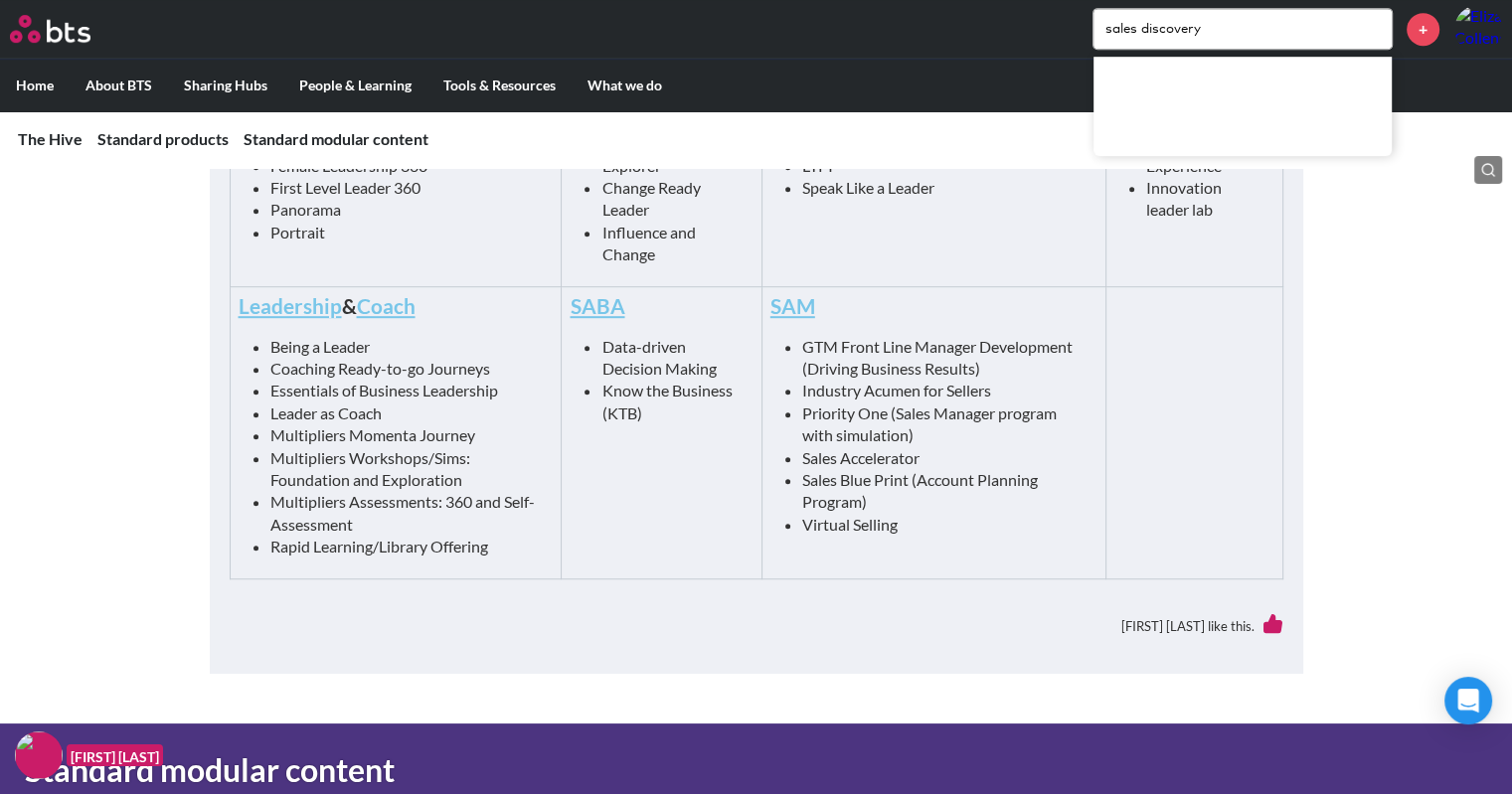 scroll, scrollTop: 1093, scrollLeft: 0, axis: vertical 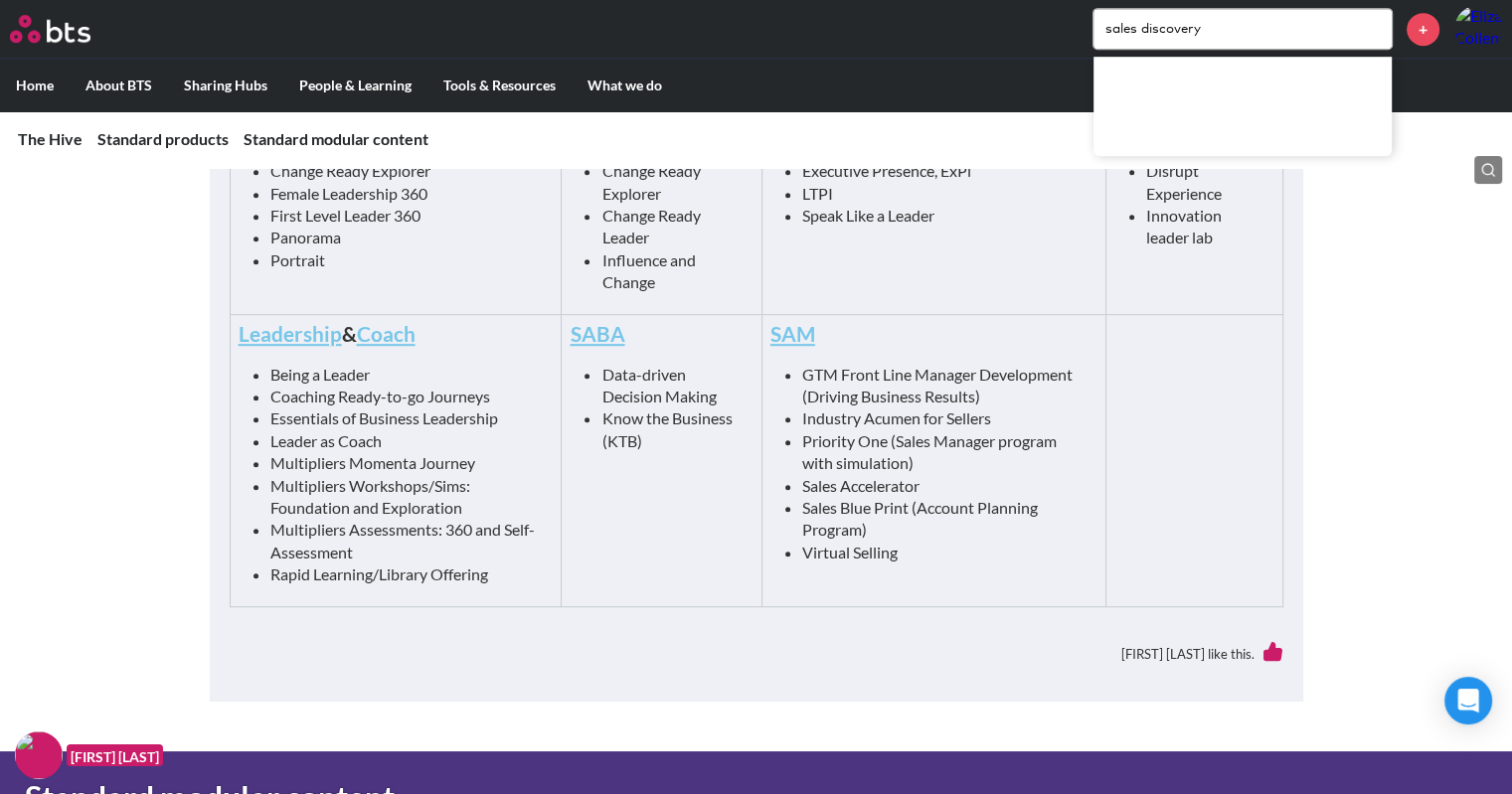 click on "SAM" at bounding box center (792, 333) 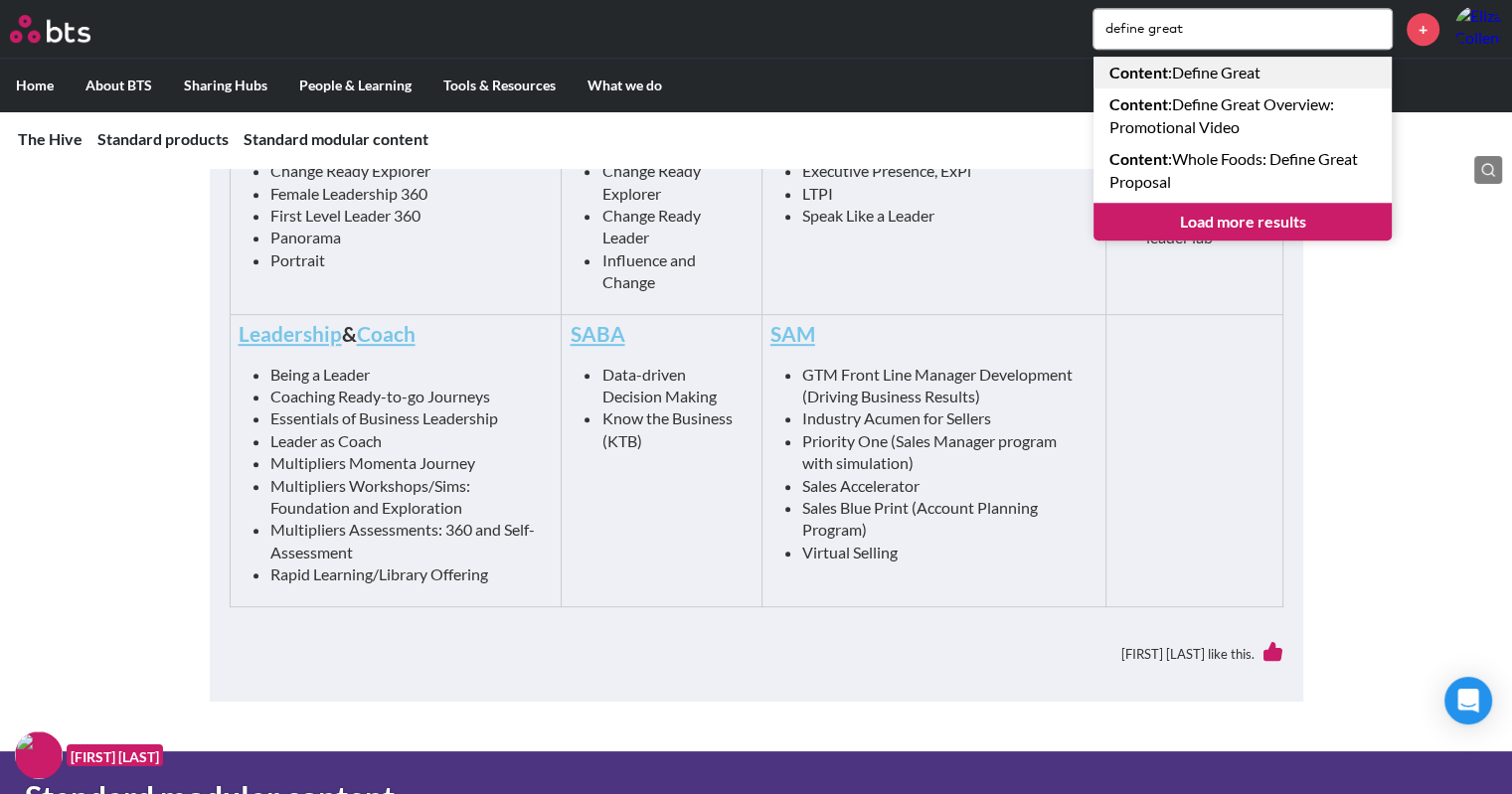 type on "define great" 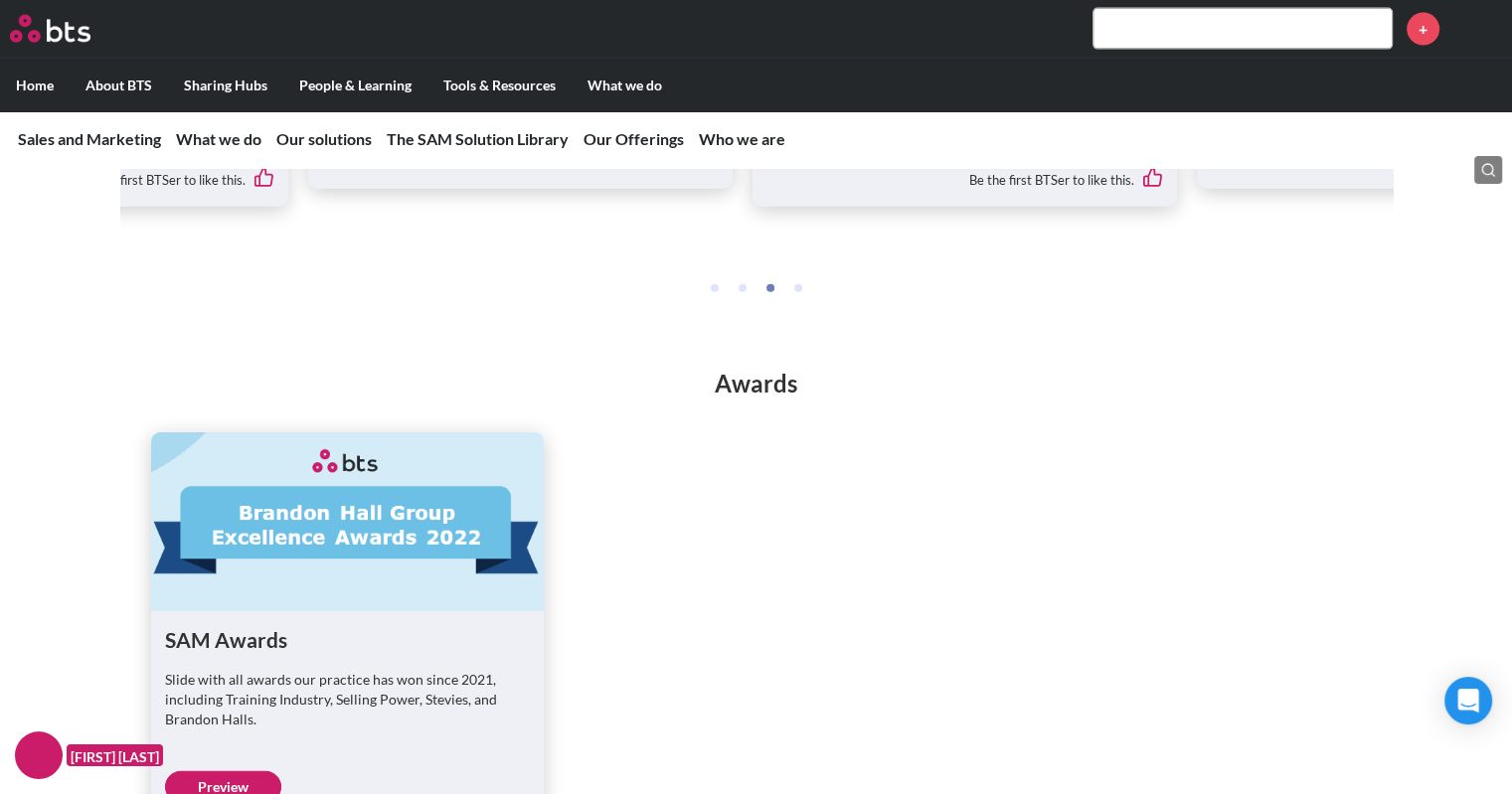 scroll, scrollTop: 4738, scrollLeft: 0, axis: vertical 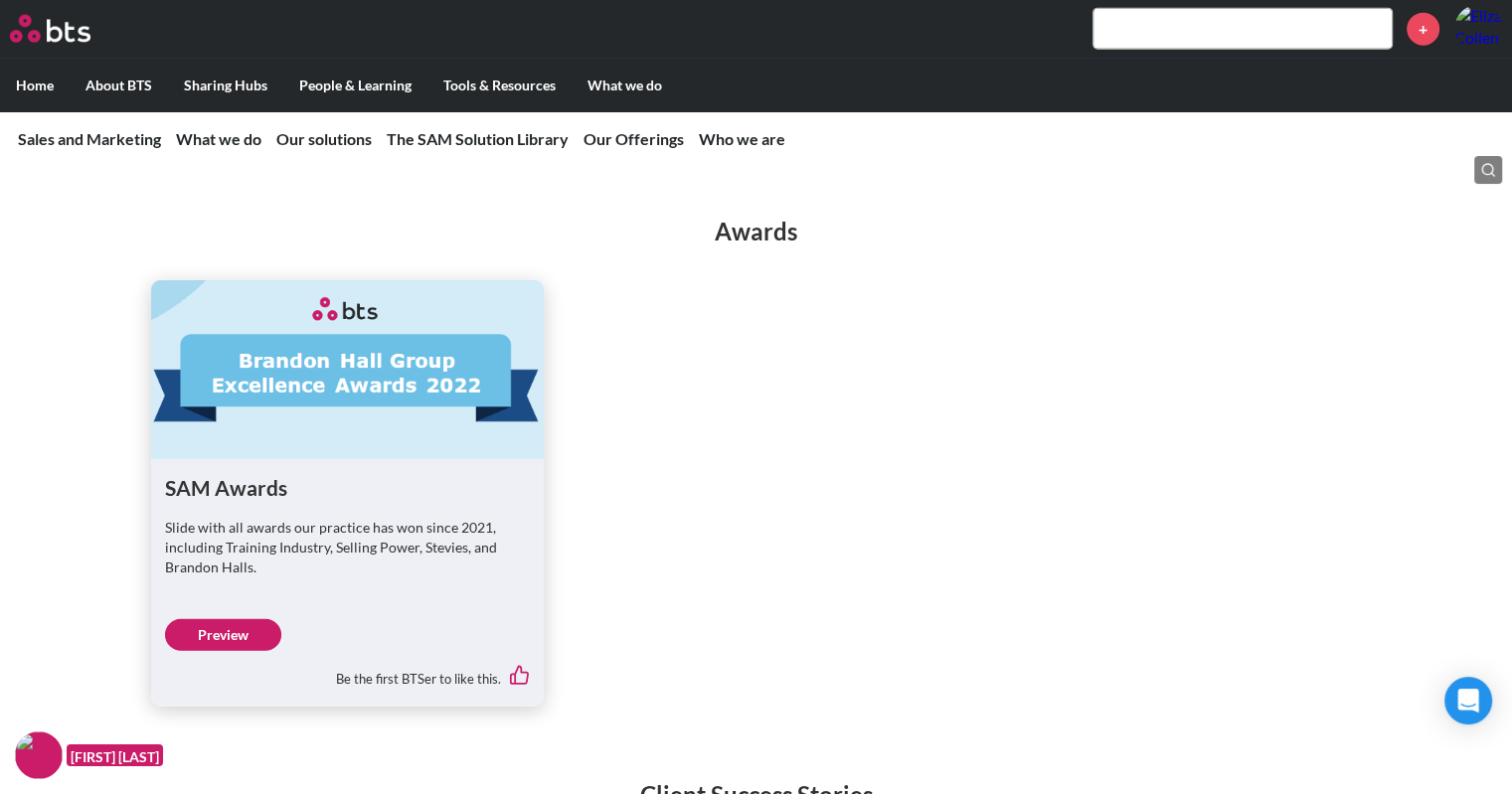 click at bounding box center [1243, 29] 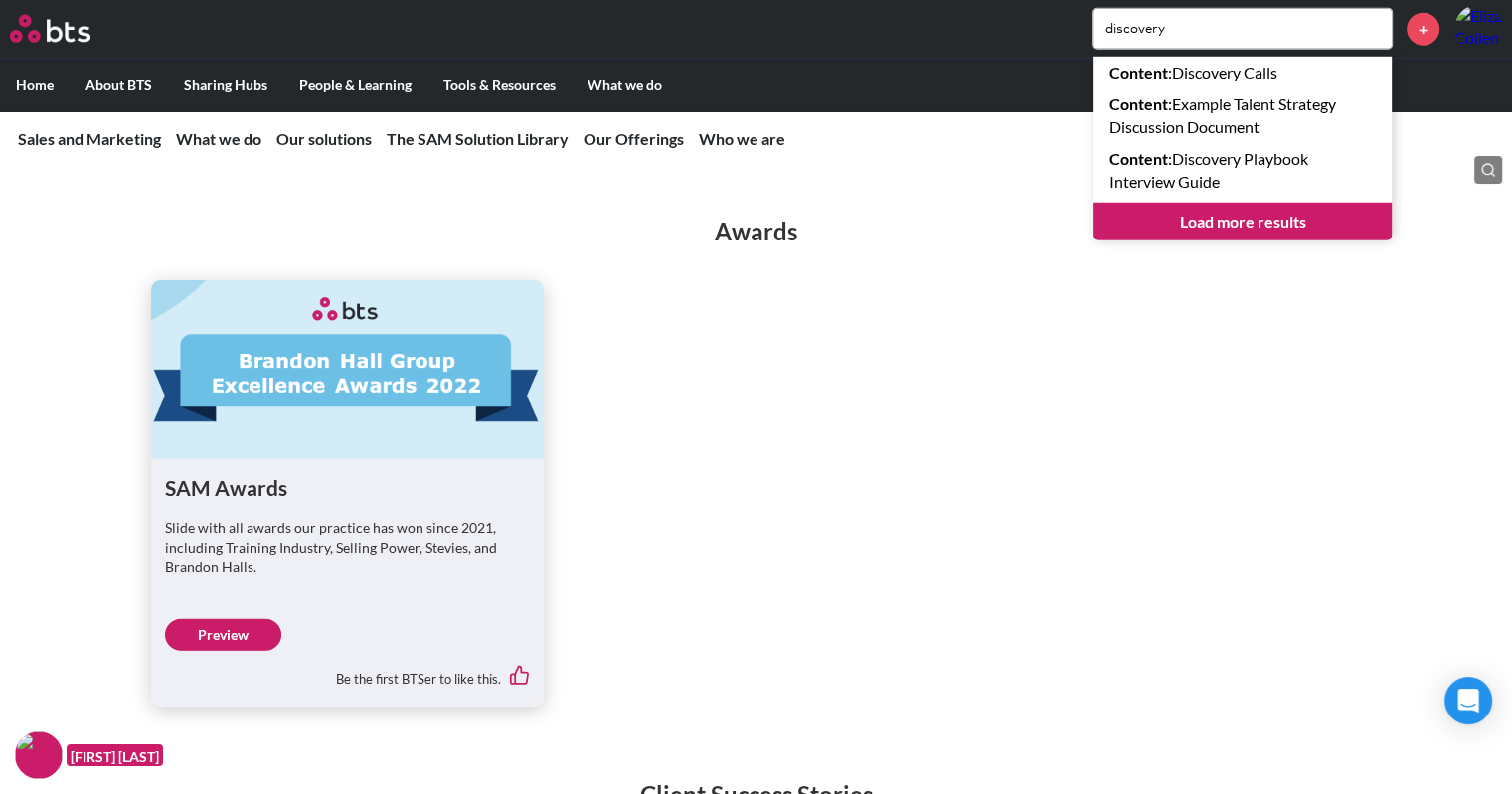 type on "discovery" 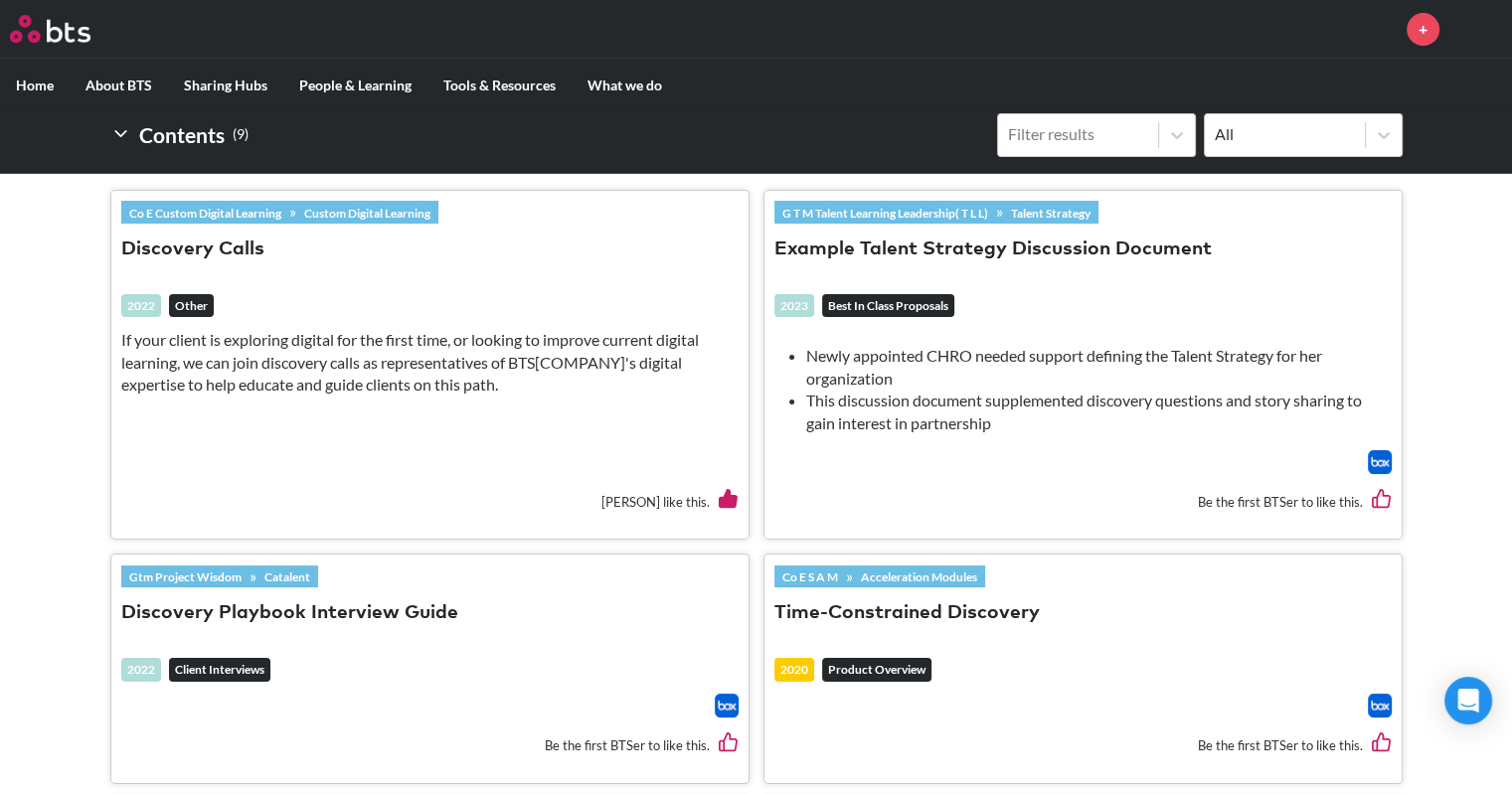 scroll, scrollTop: 696, scrollLeft: 0, axis: vertical 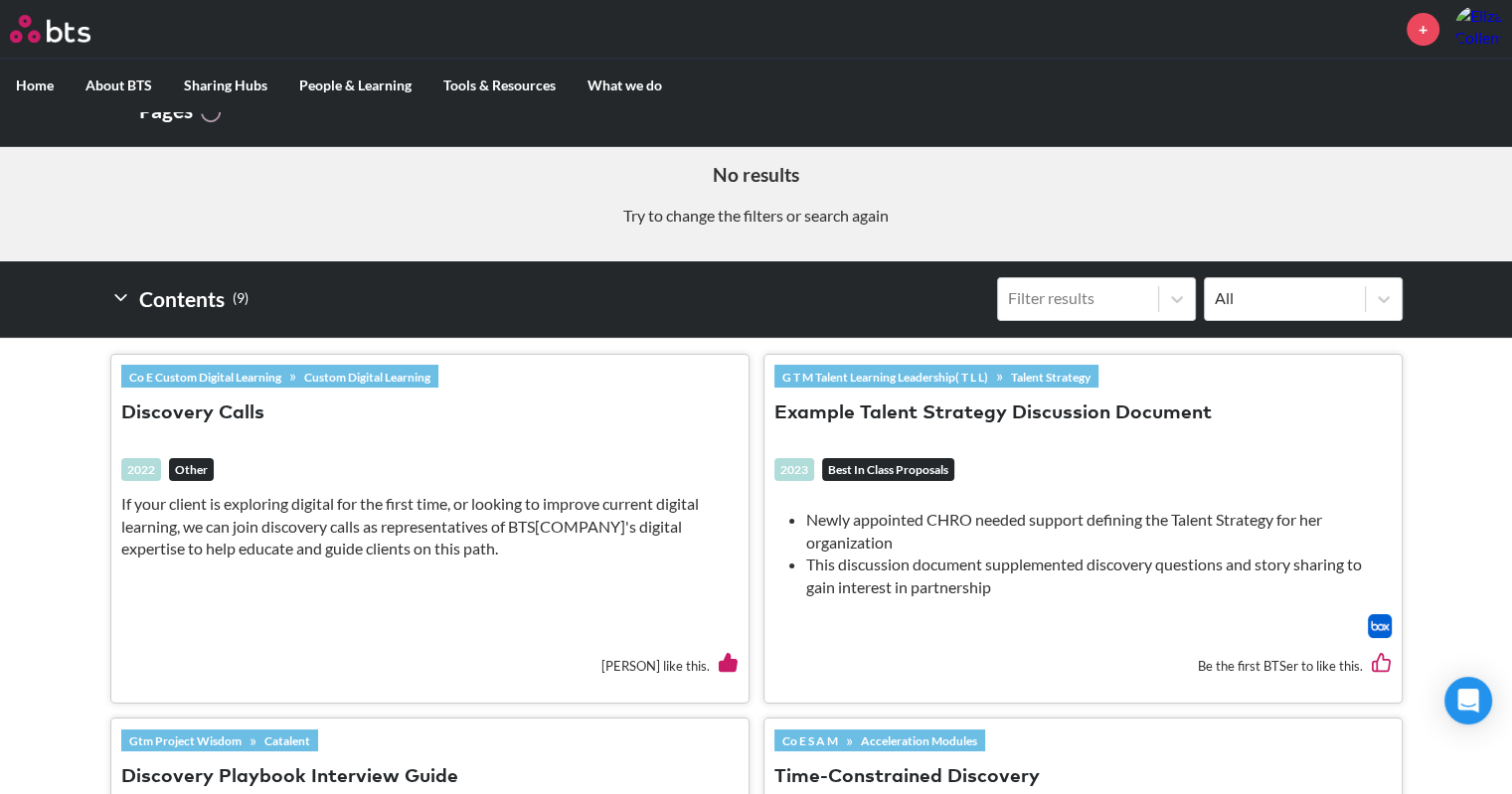 click on "Example Talent Strategy Discussion Document" at bounding box center [993, 413] 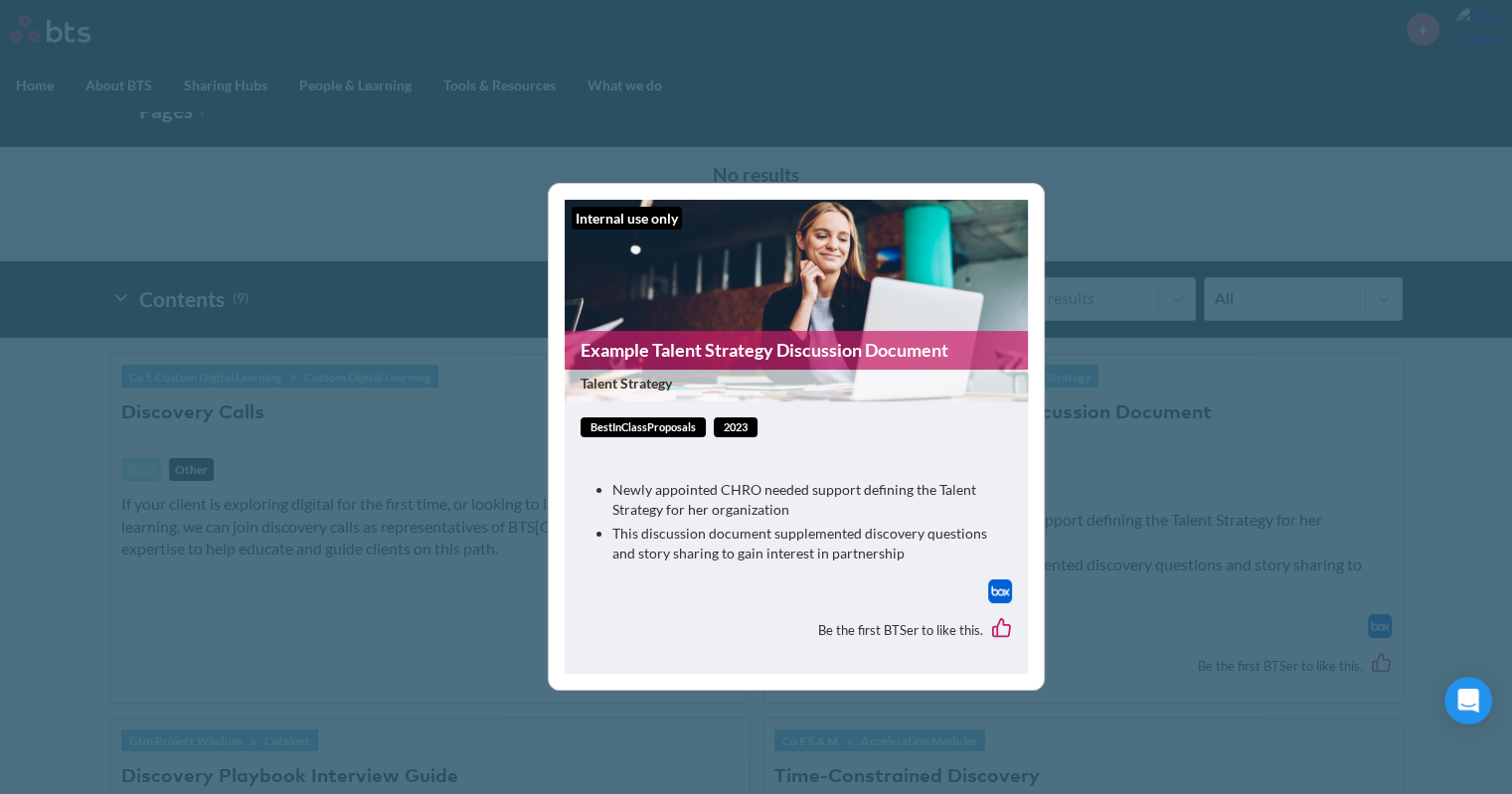 click on "Example Talent Strategy Discussion Document" at bounding box center (796, 350) 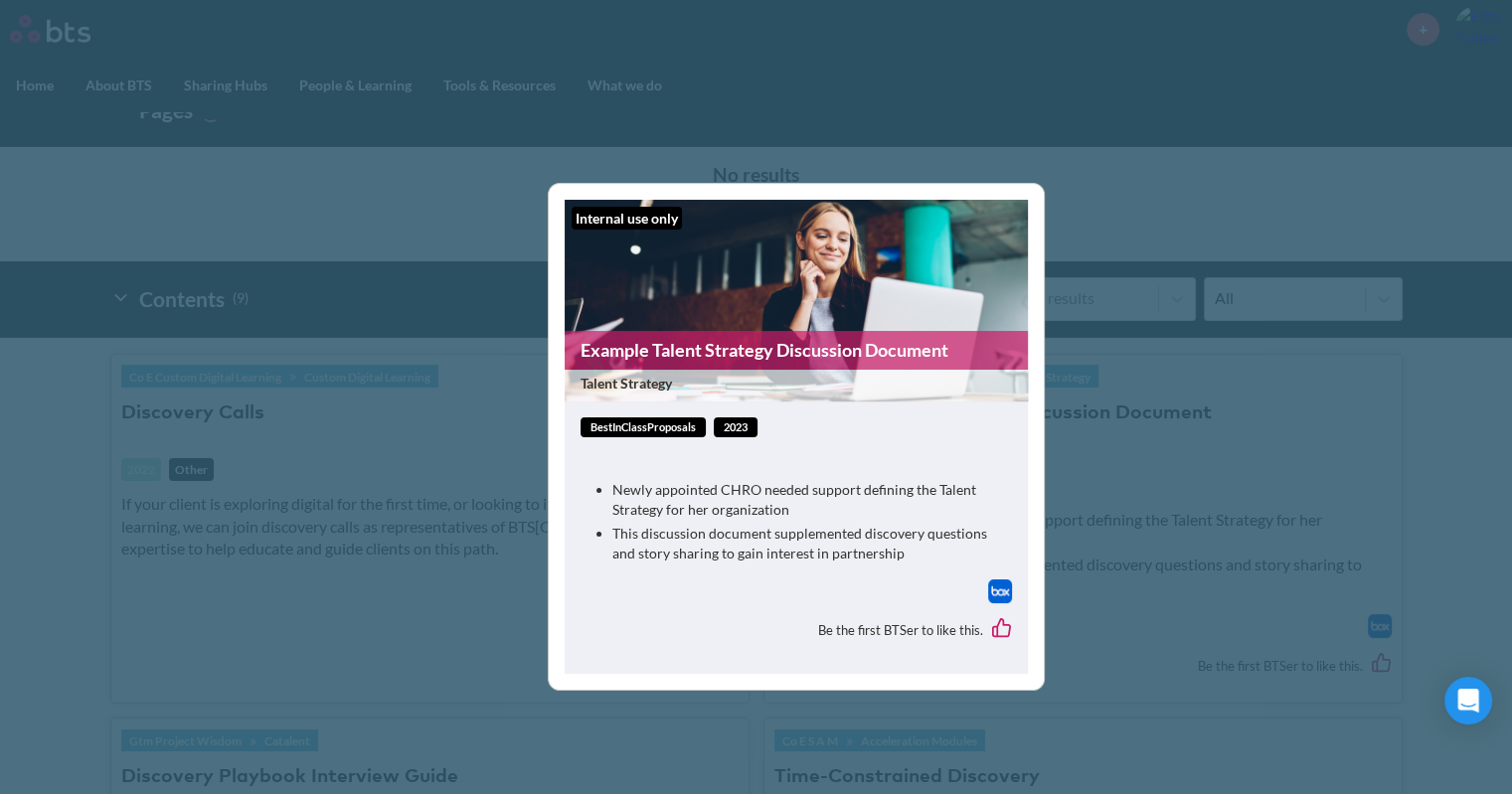 click on "Internal use only Example Talent Strategy Discussion Document Talent Strategy bestInClassProposals 2023
Newly appointed CHRO needed support defining the Talent Strategy for her organization
This discussion document supplemented discovery questions and story sharing to gain interest in partnership
Be the first BTSer to like this." at bounding box center (756, 397) 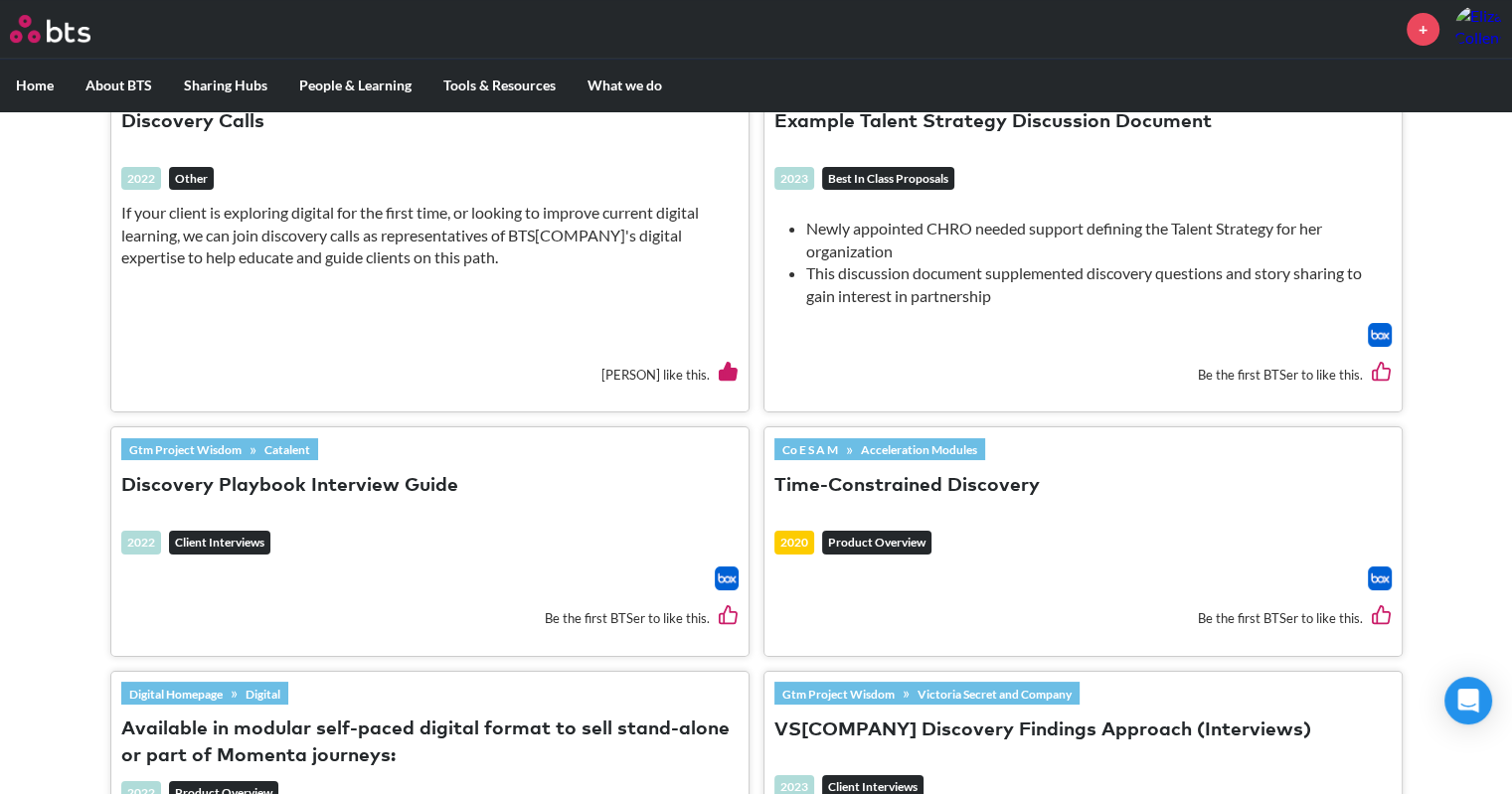 scroll, scrollTop: 696, scrollLeft: 0, axis: vertical 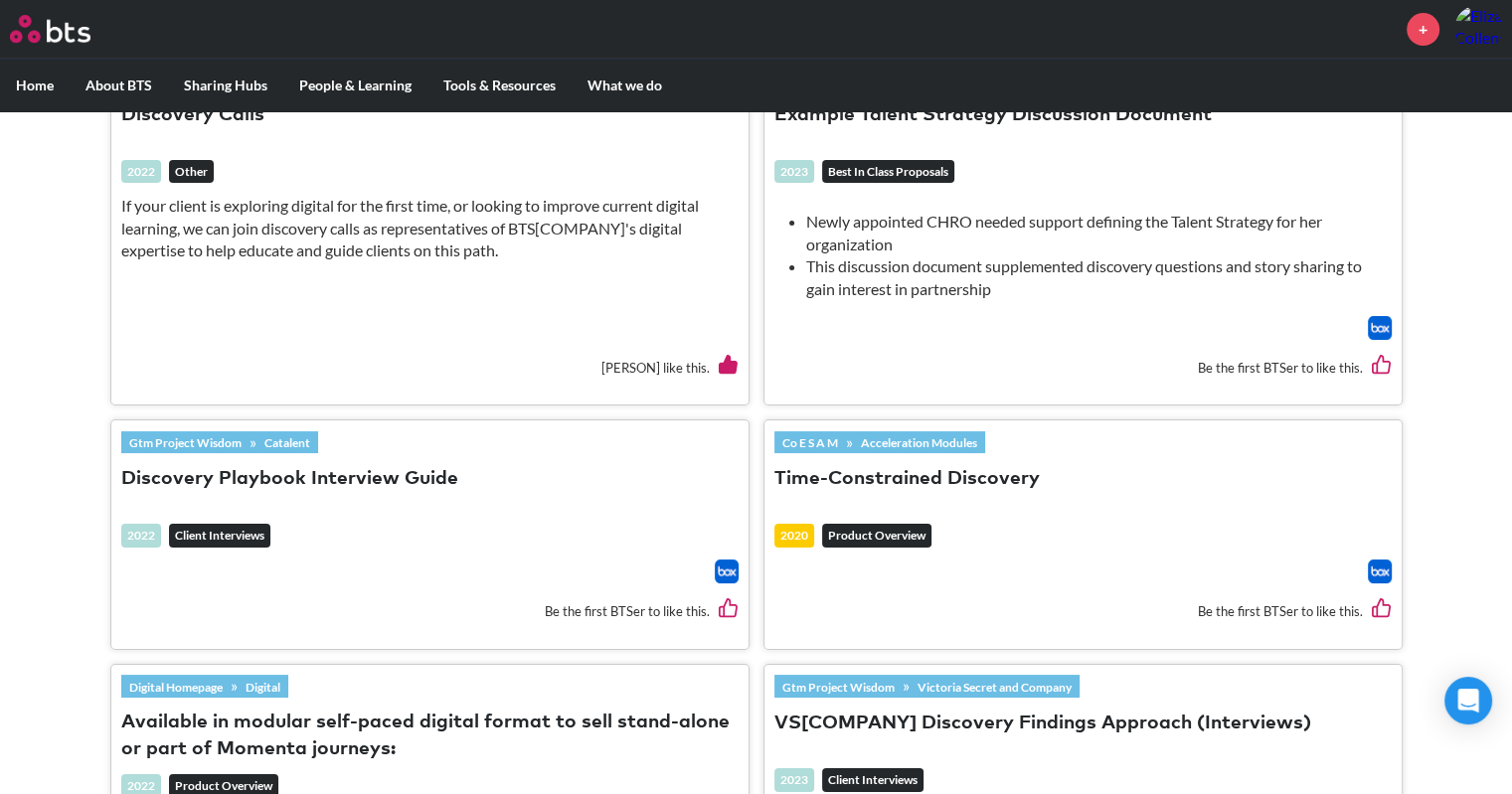 click on "Gtm Project Wisdom" at bounding box center (185, 442) 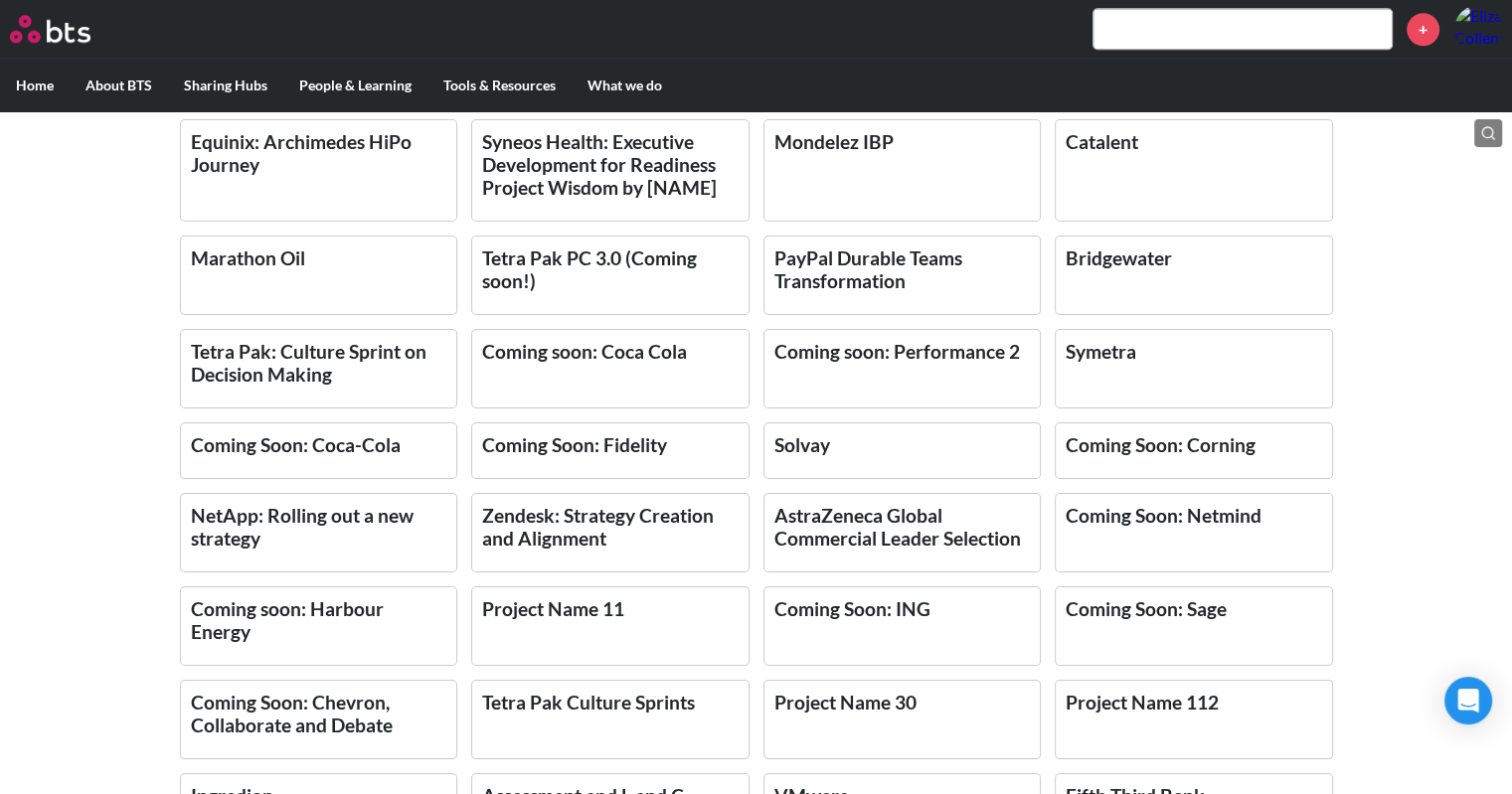 scroll, scrollTop: 2258, scrollLeft: 0, axis: vertical 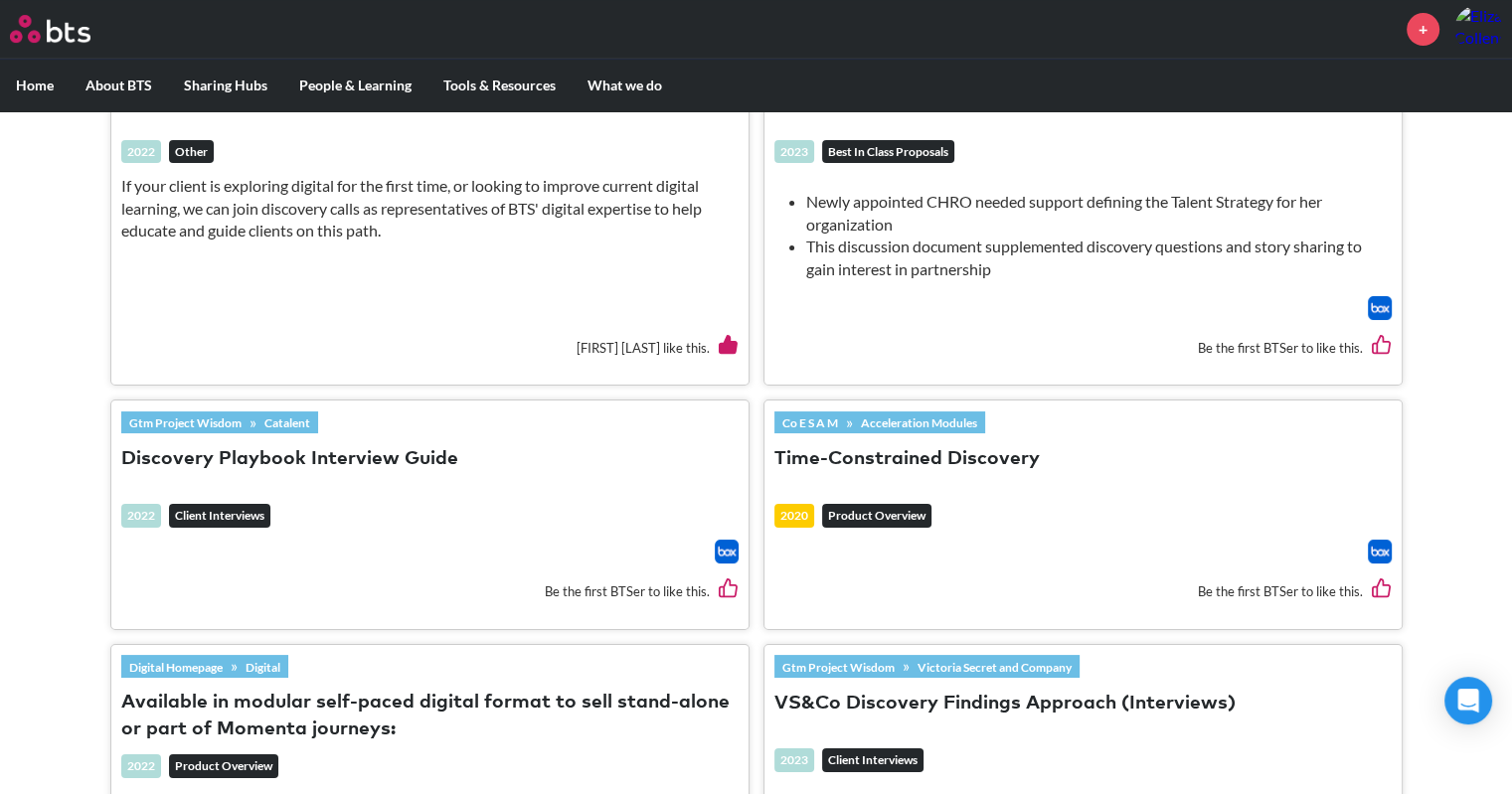 click on "Discovery Playbook Interview Guide" at bounding box center [289, 459] 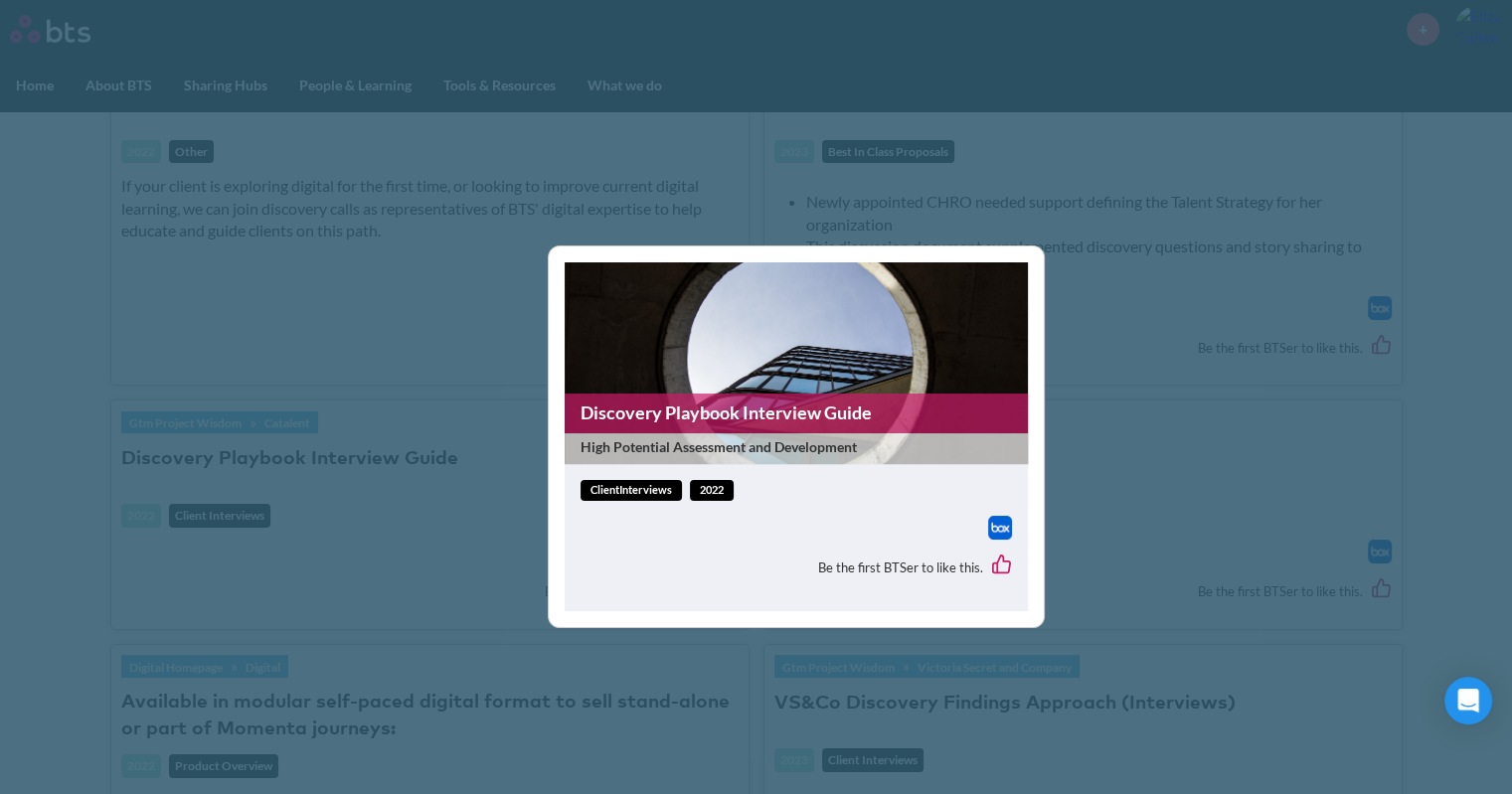 click on "Discovery Playbook Interview Guide" at bounding box center [796, 412] 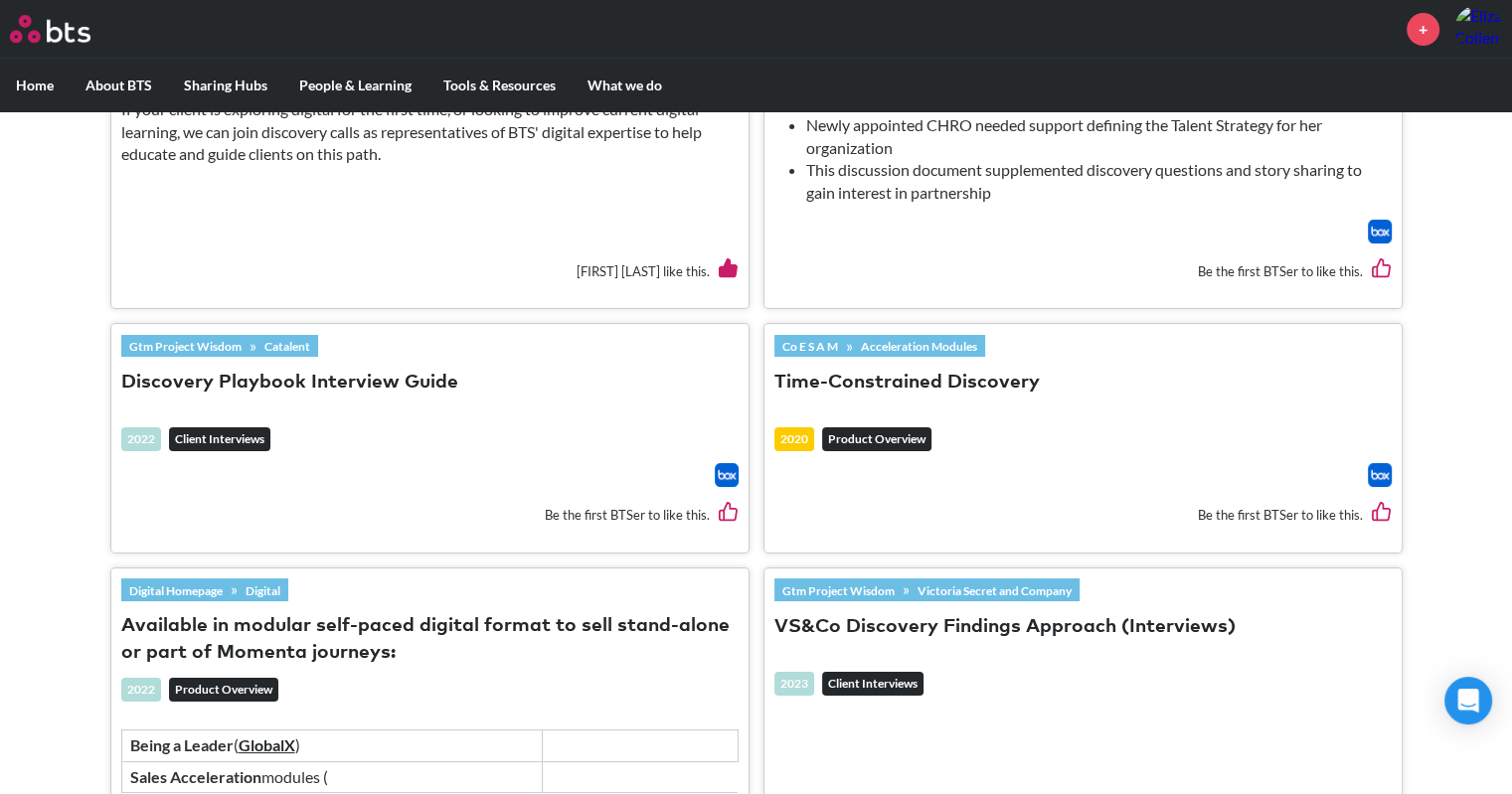 scroll, scrollTop: 914, scrollLeft: 0, axis: vertical 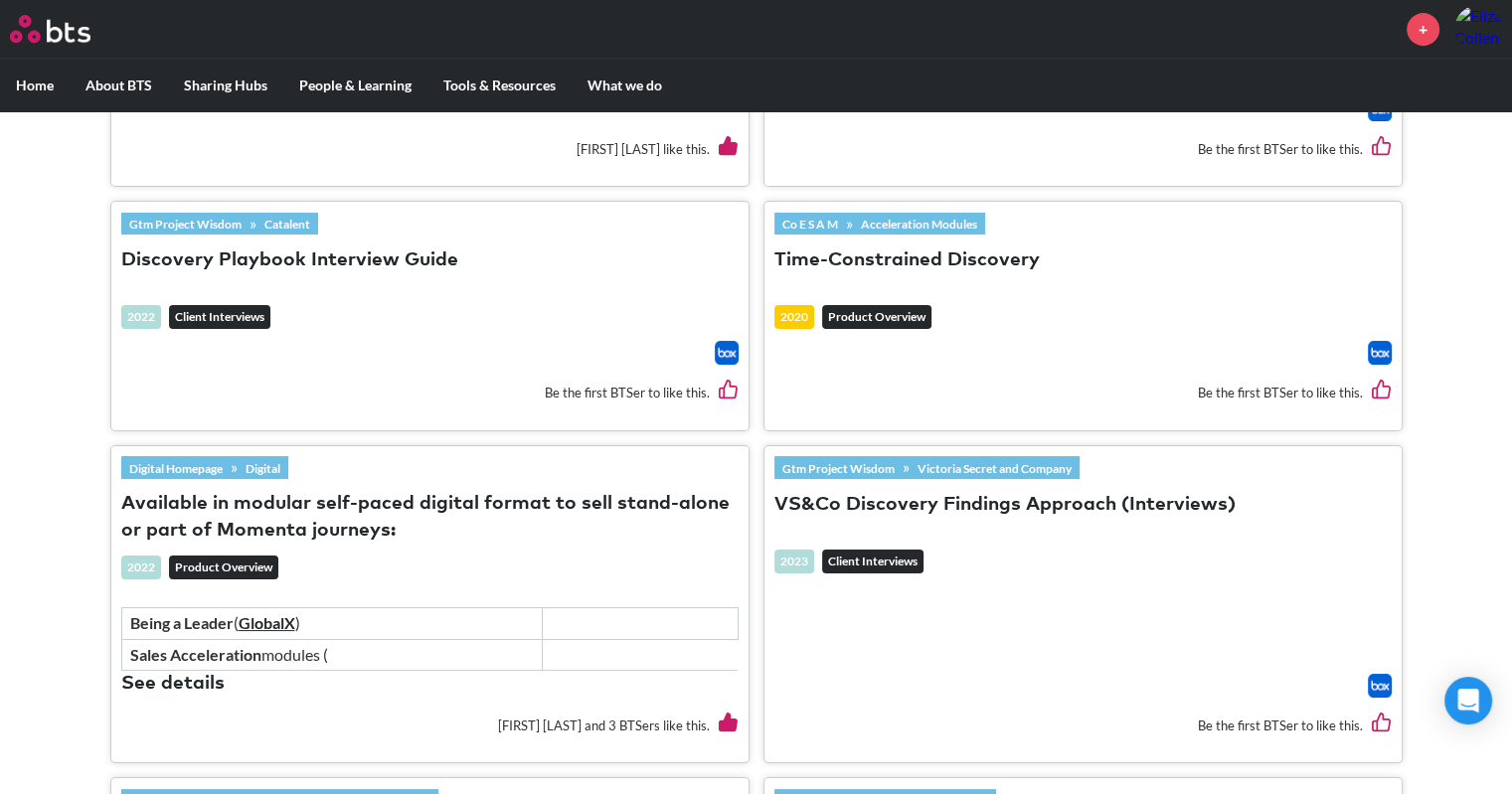 click on "VS&Co Discovery Findings Approach (Interviews)" at bounding box center (1005, 505) 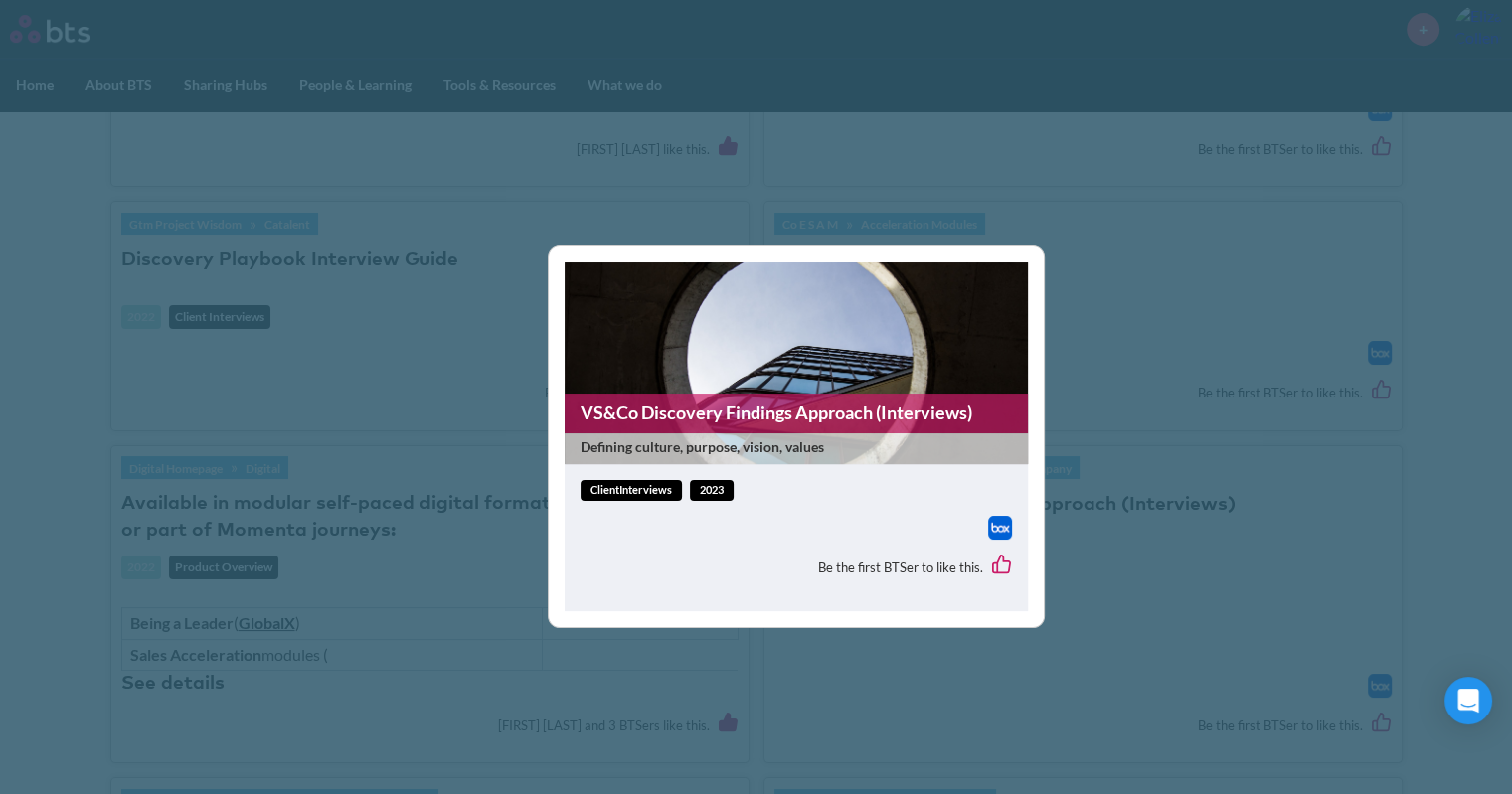 click on "VS&Co Discovery Findings Approach (Interviews)" at bounding box center (796, 412) 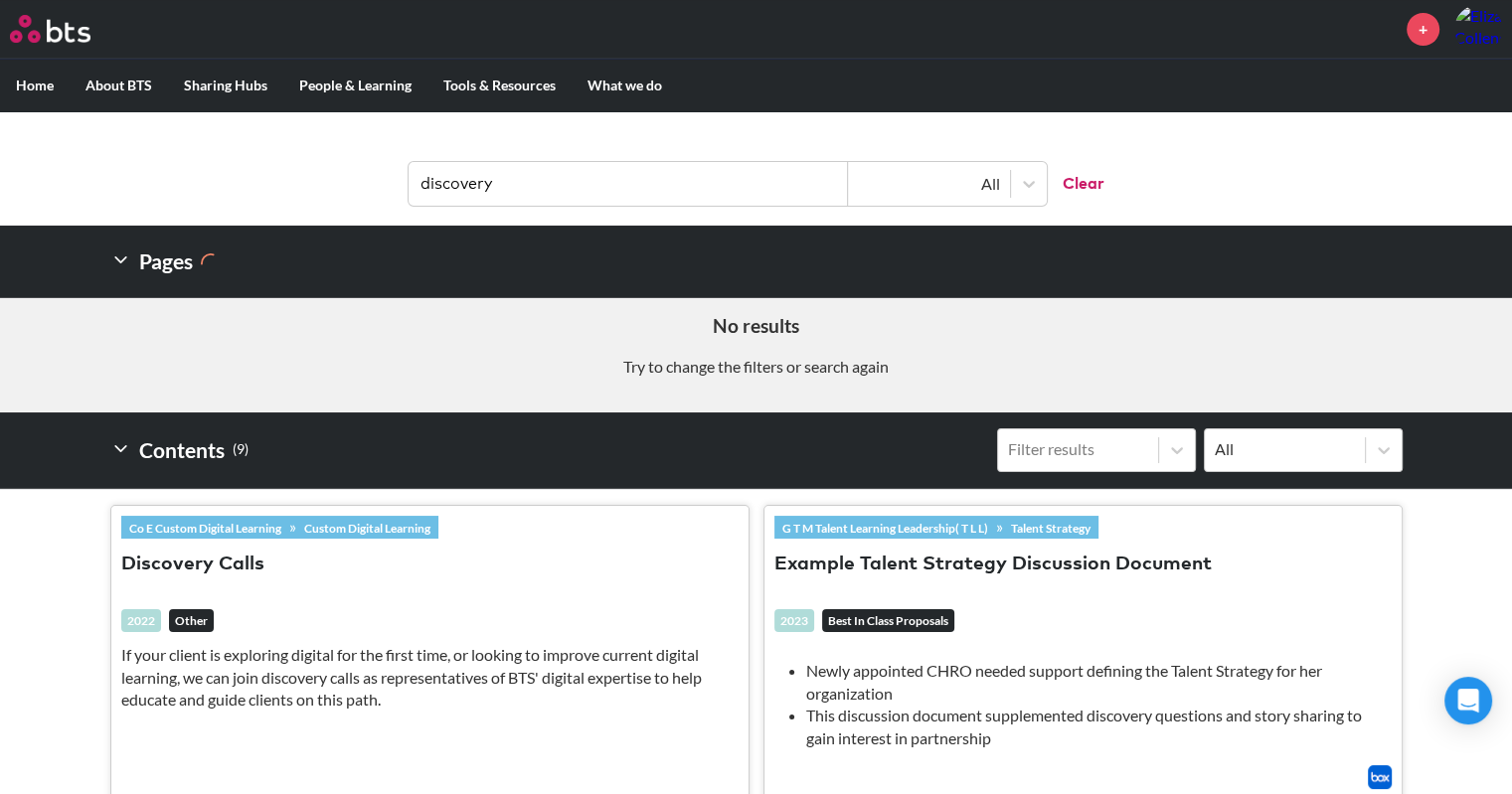 scroll, scrollTop: 0, scrollLeft: 0, axis: both 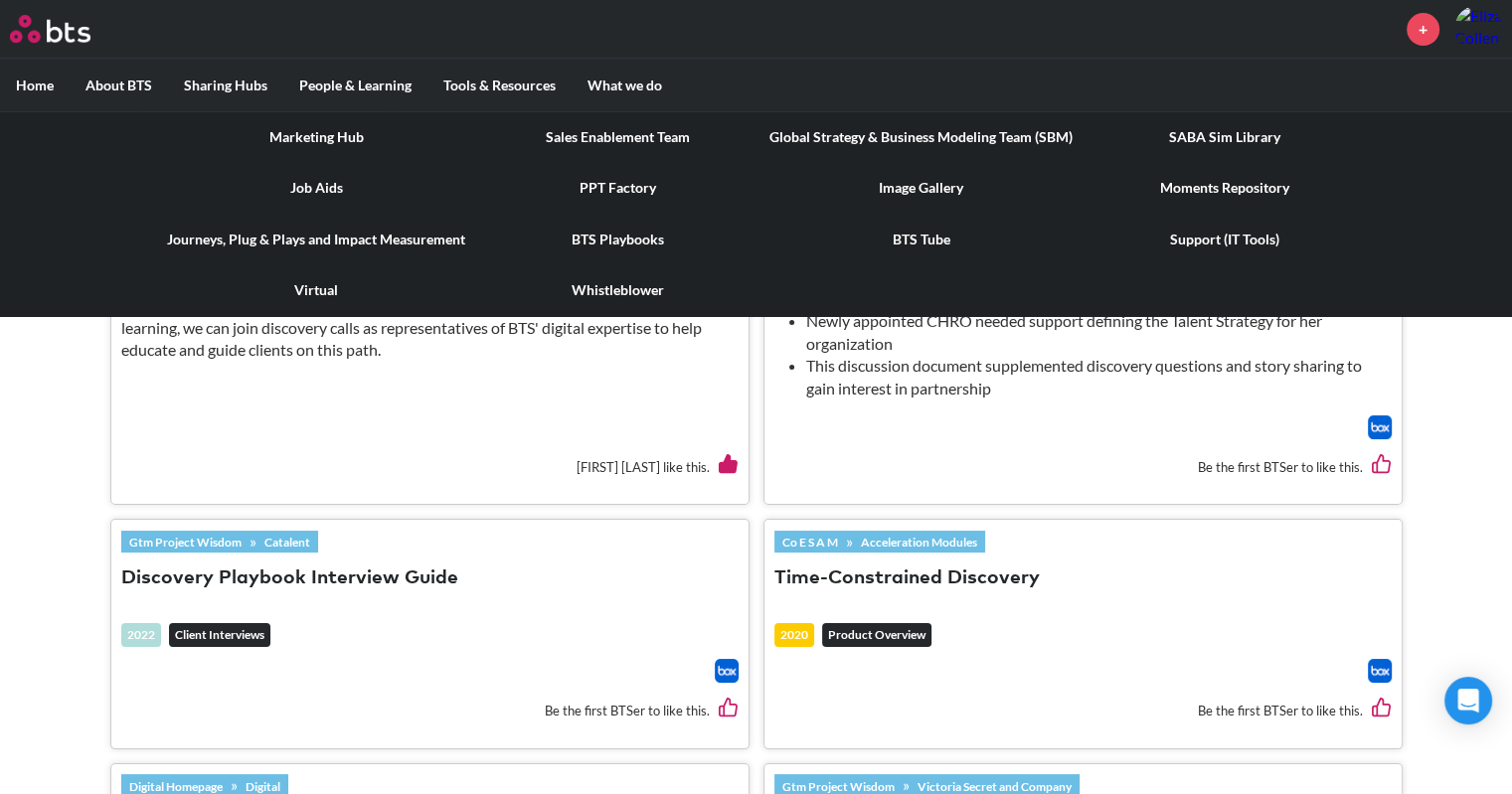click on "PPT Factory" at bounding box center [617, 188] 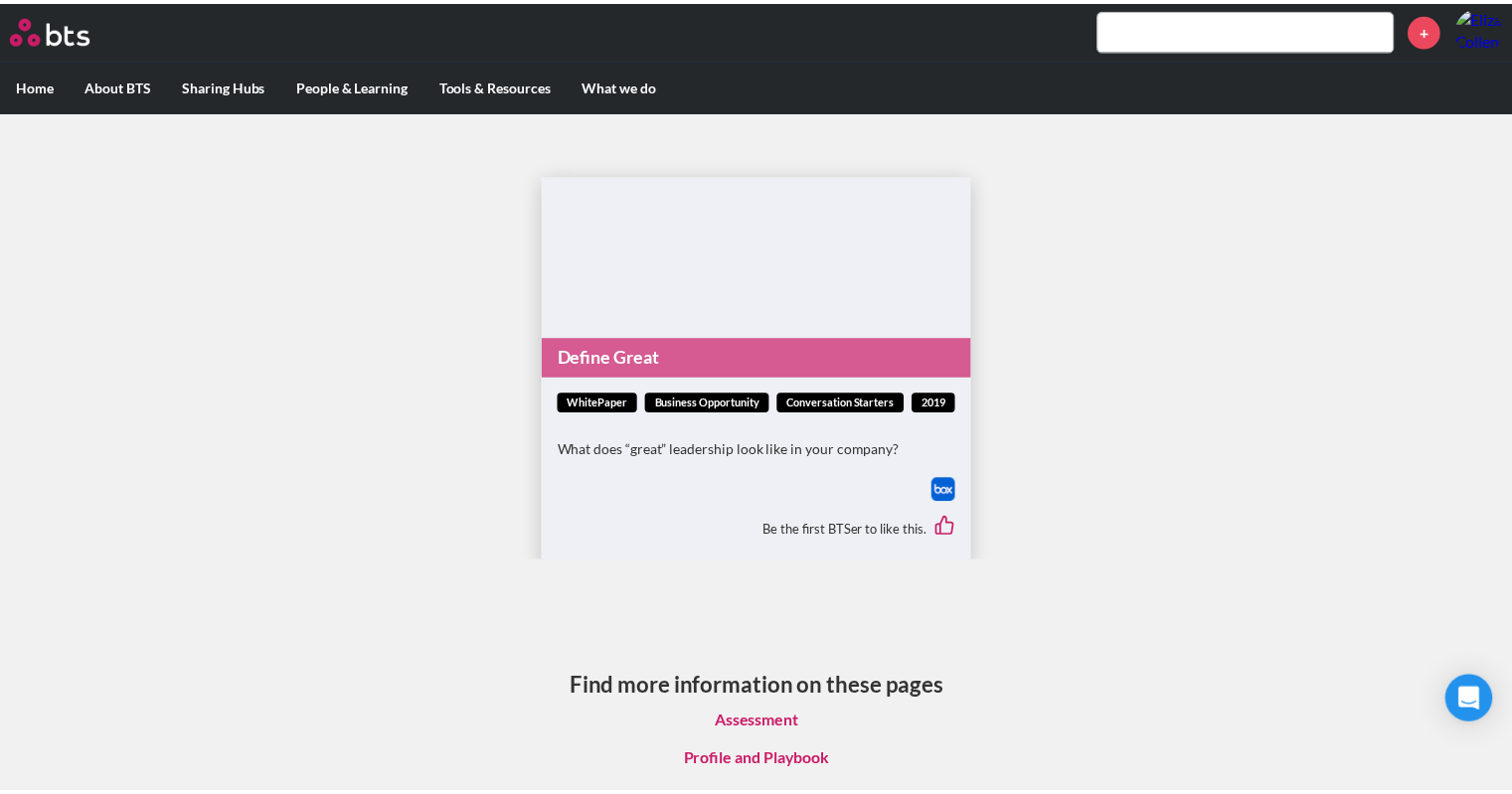 scroll, scrollTop: 0, scrollLeft: 0, axis: both 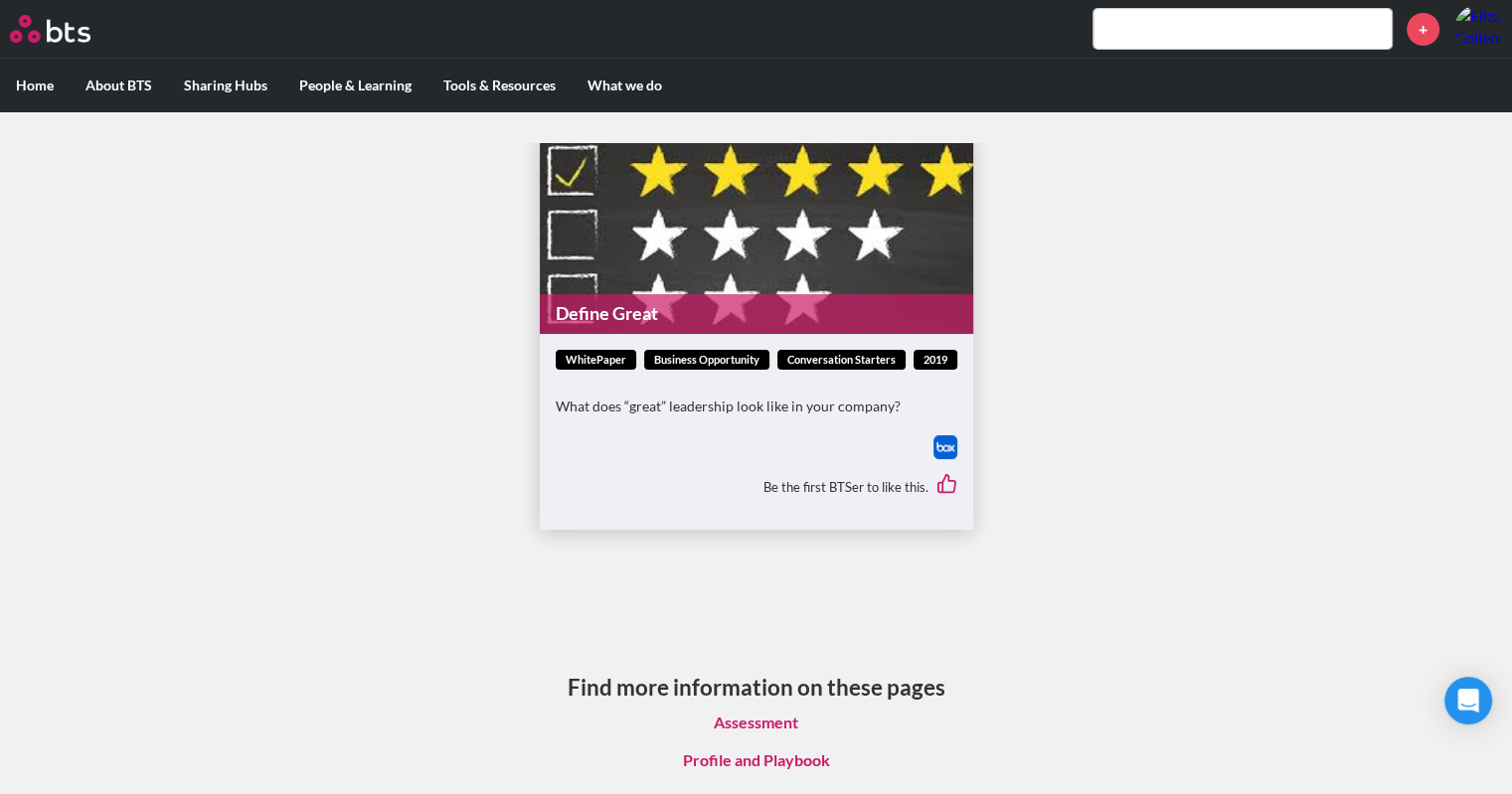click on "Define Great" at bounding box center (756, 313) 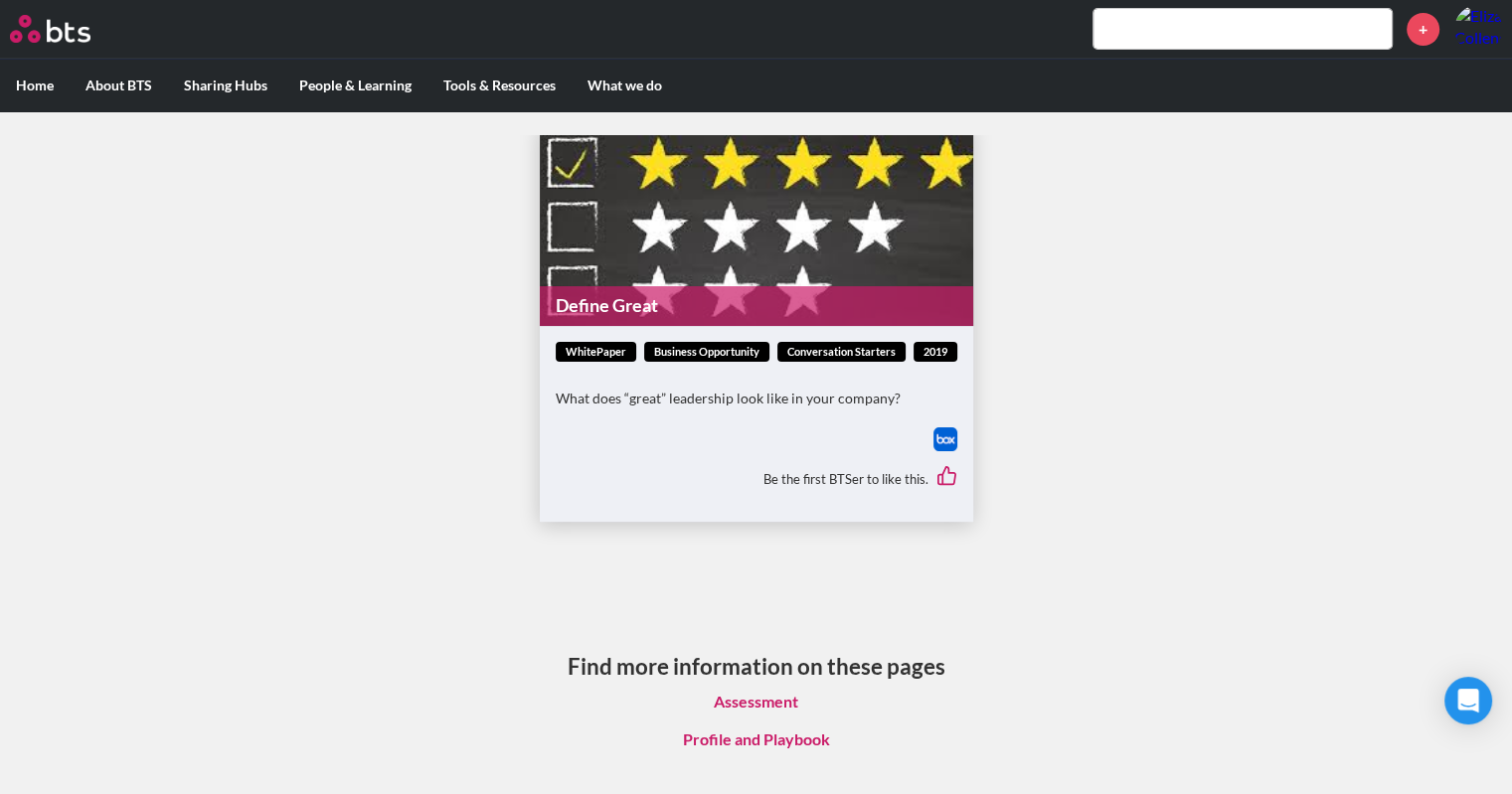 scroll, scrollTop: 11, scrollLeft: 0, axis: vertical 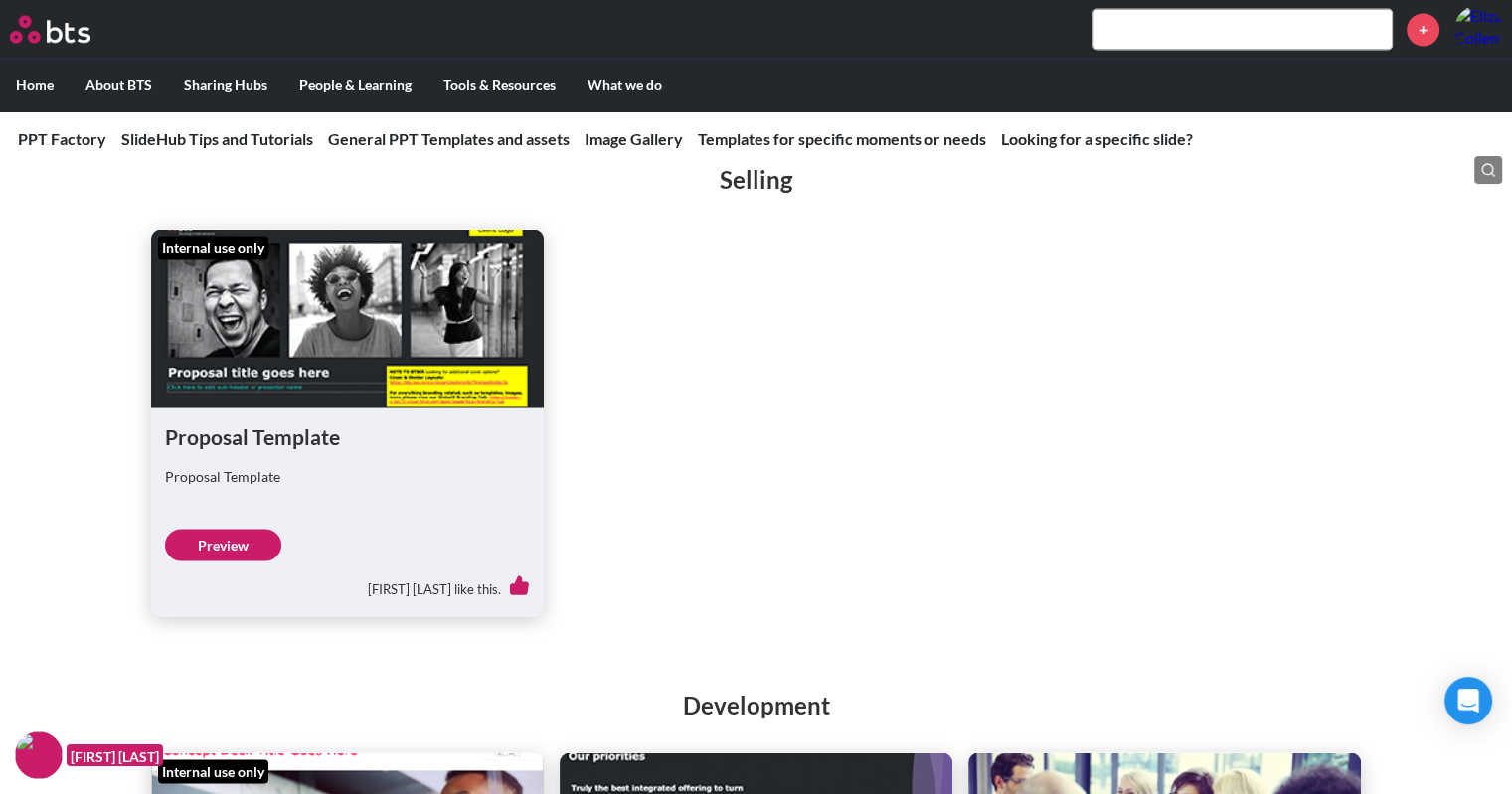 drag, startPoint x: 366, startPoint y: 497, endPoint x: 231, endPoint y: 536, distance: 140.52046 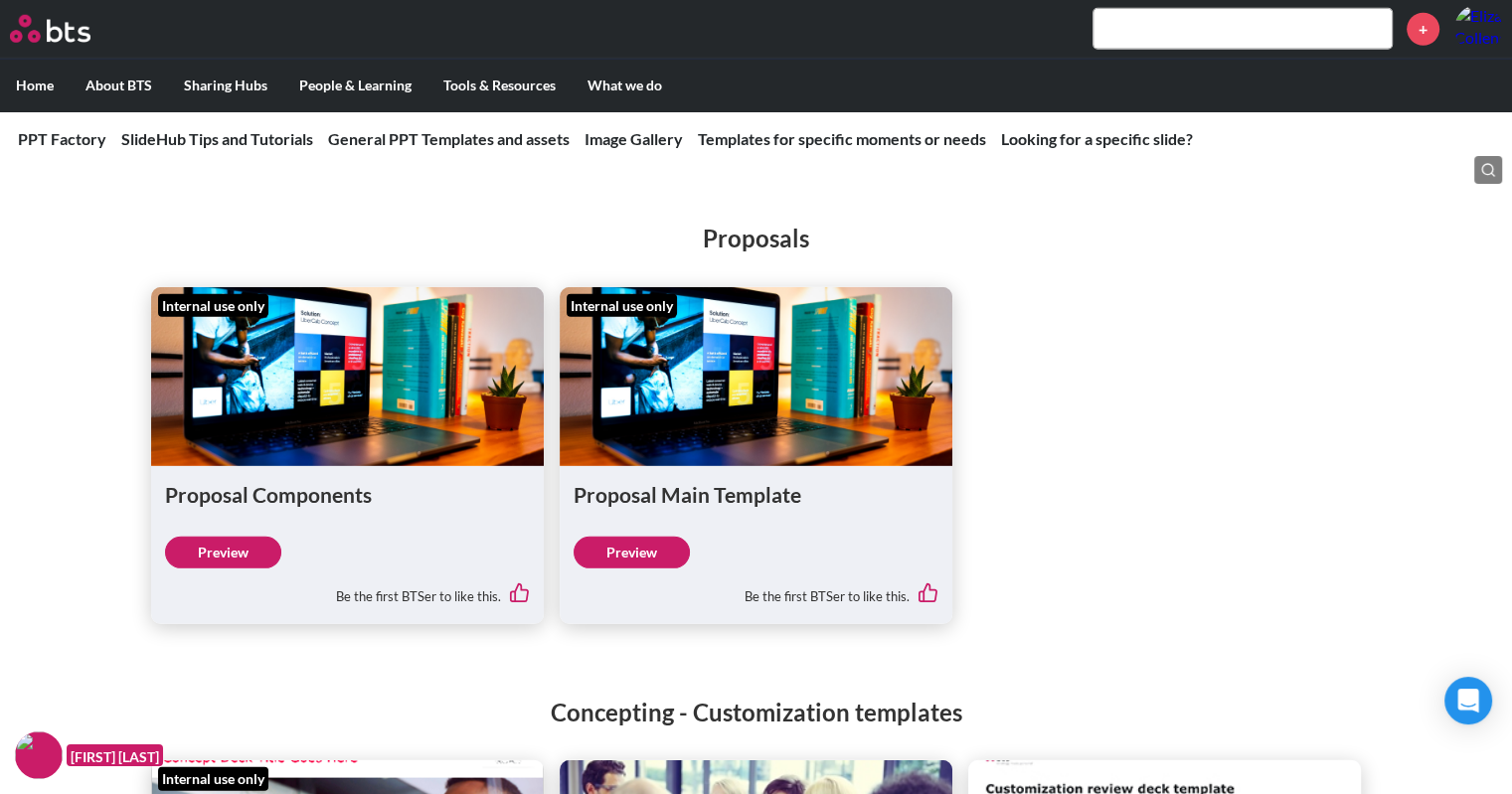 scroll, scrollTop: 5764, scrollLeft: 0, axis: vertical 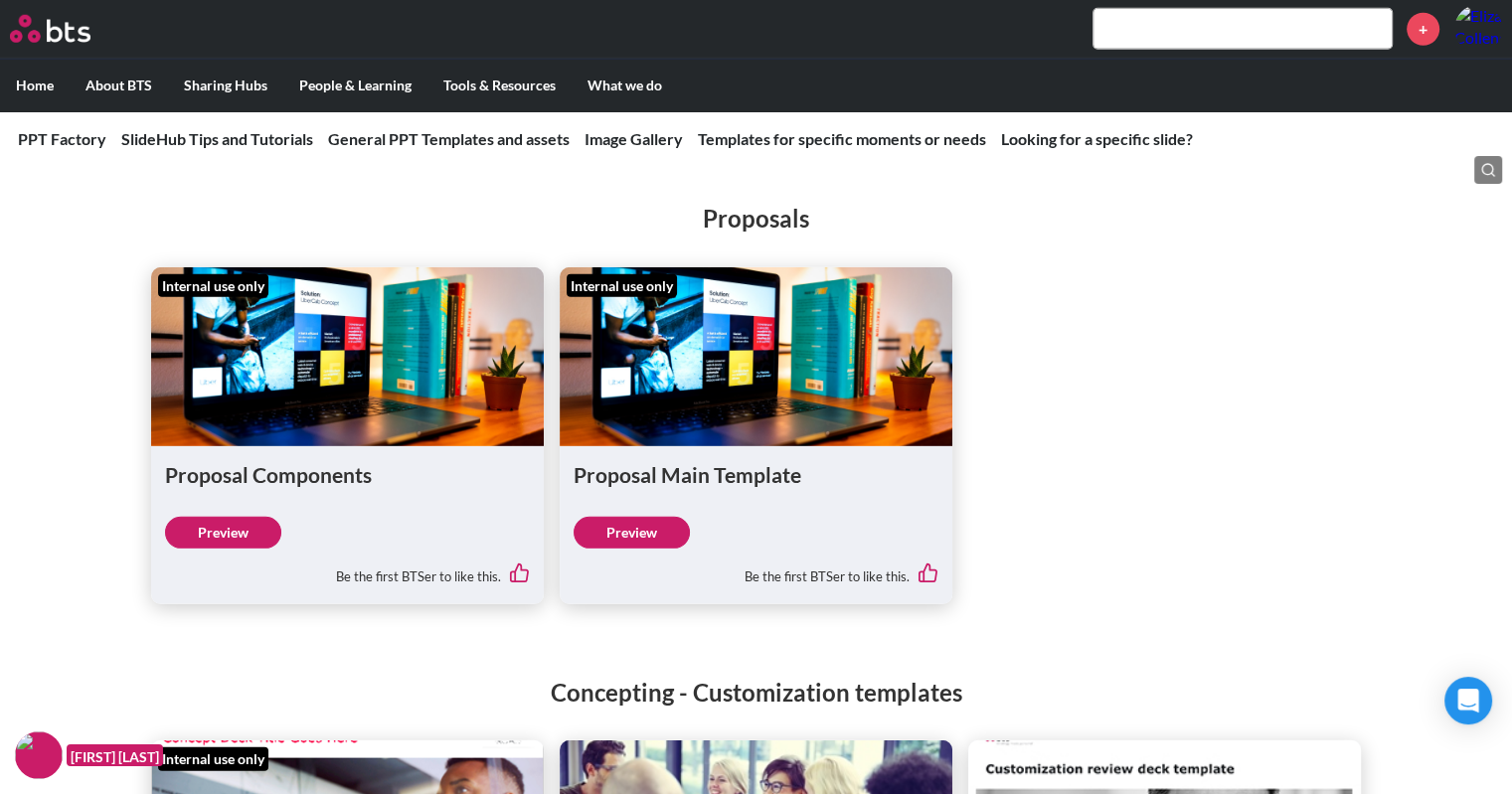 click on "Preview" at bounding box center (631, 533) 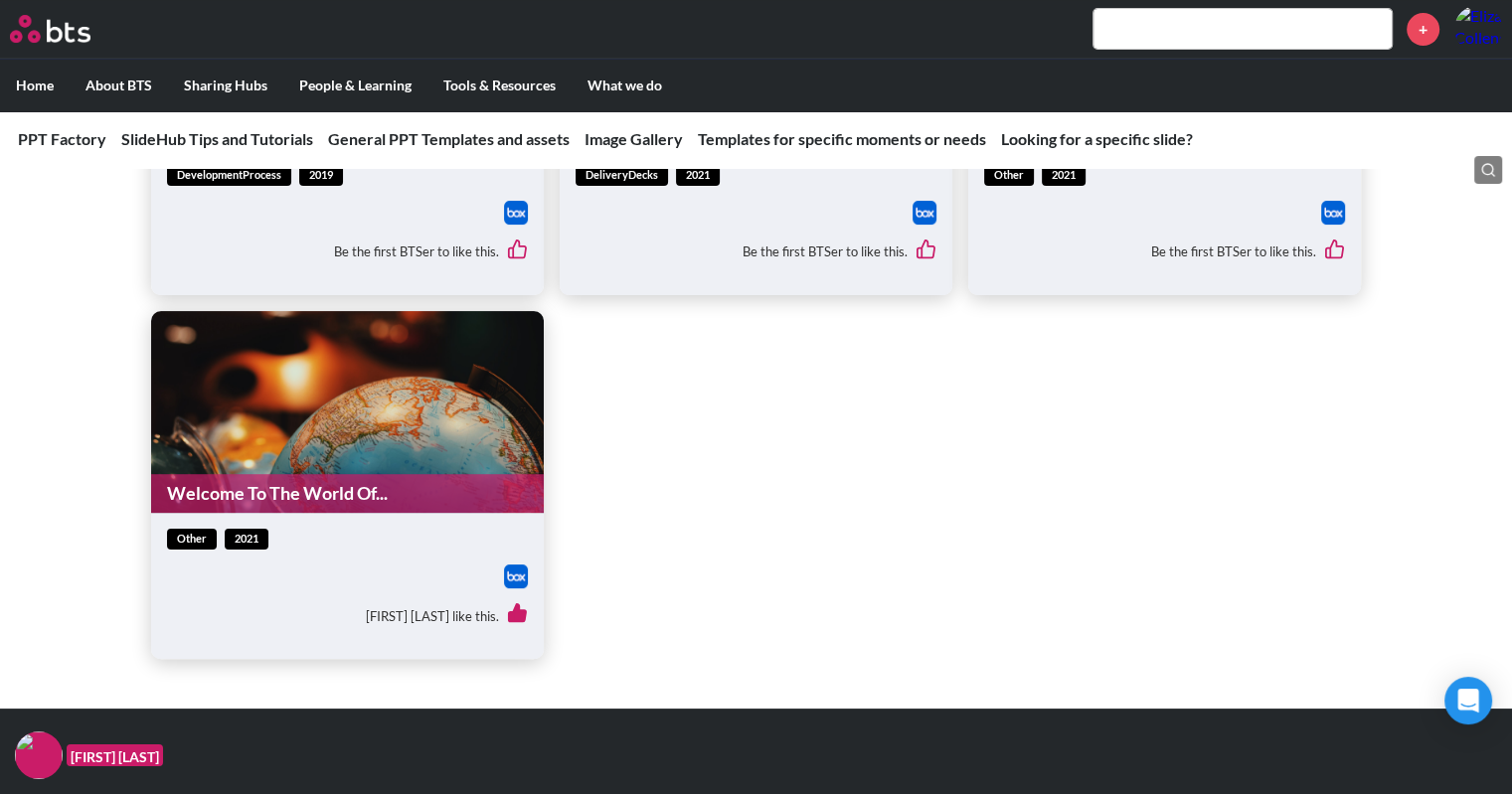 scroll, scrollTop: 7950, scrollLeft: 0, axis: vertical 